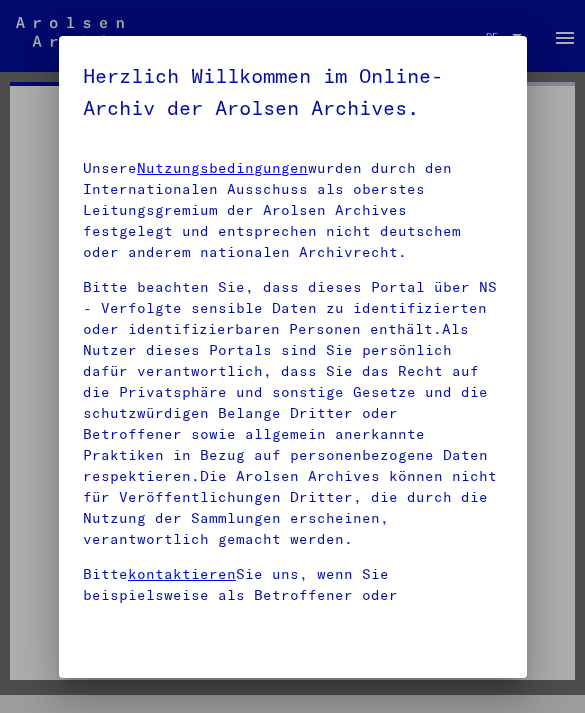 scroll, scrollTop: 0, scrollLeft: 0, axis: both 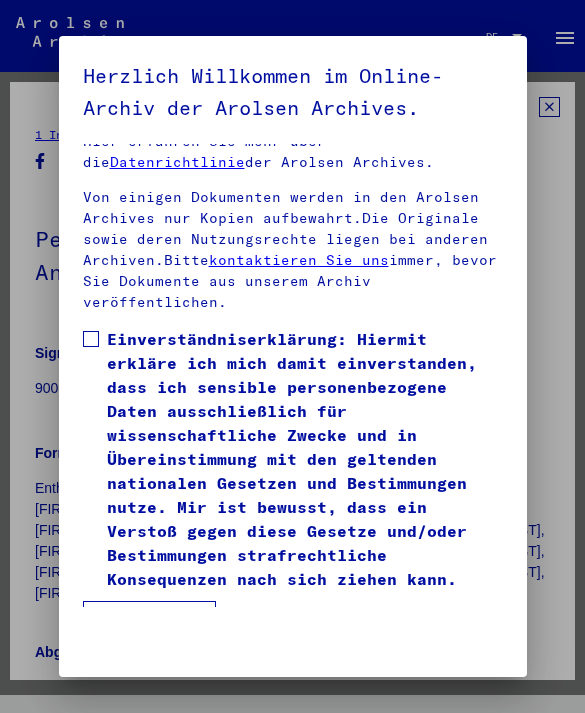 click on "Einverständniserklärung: Hiermit erkläre ich mich damit einverstanden, dass ich sensible personenbezogene Daten ausschließlich für wissenschaftliche Zwecke und in Übereinstimmung mit den geltenden nationalen Gesetzen und Bestimmungen nutze. Mir ist bewusst, dass ein Verstoß gegen diese Gesetze und/oder Bestimmungen strafrechtliche Konsequenzen nach sich ziehen kann." at bounding box center [293, 459] 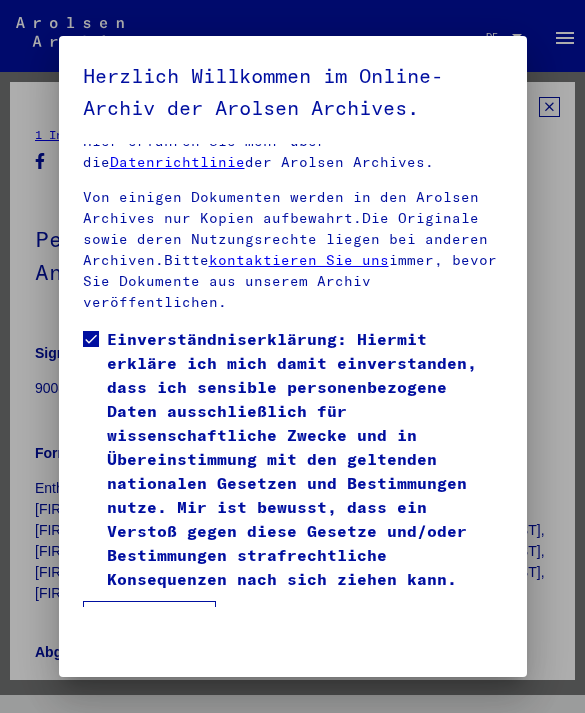 click on "Ich stimme zu" at bounding box center [149, 625] 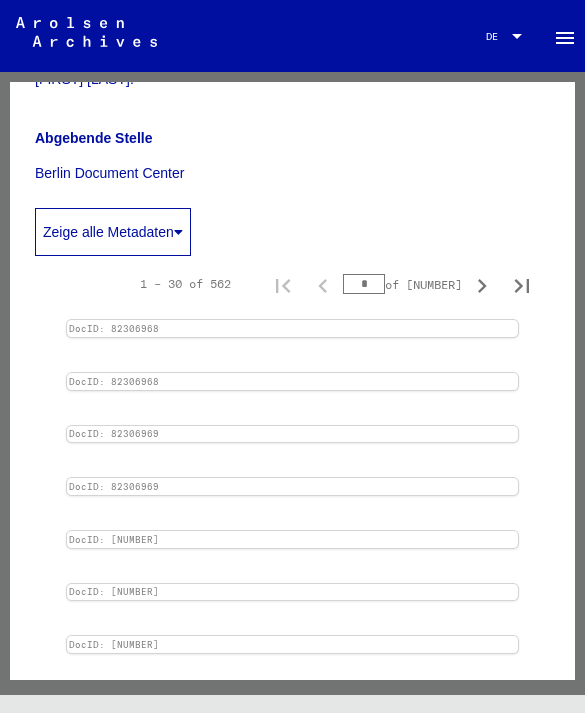 scroll, scrollTop: 603, scrollLeft: 0, axis: vertical 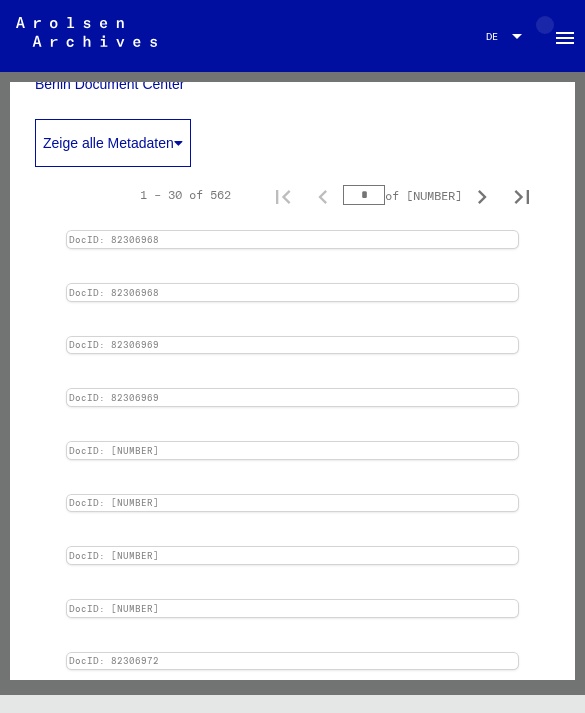 click on "menu" at bounding box center [565, 38] 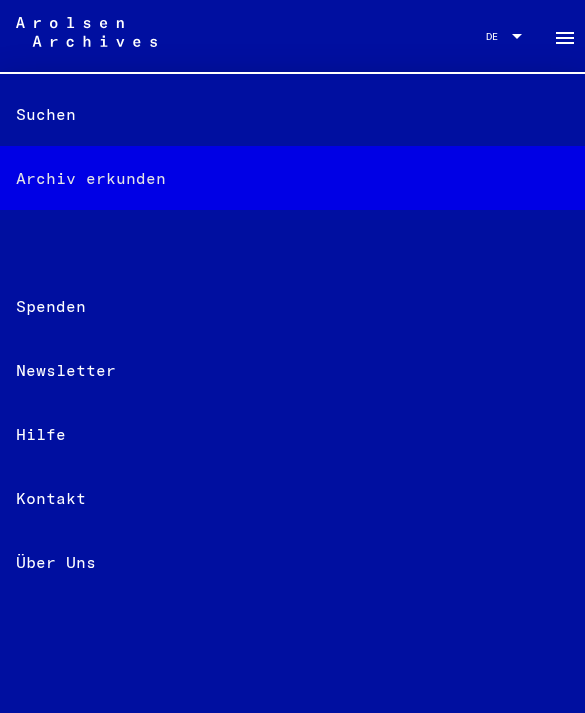 click on "Archiv erkunden" at bounding box center [292, 178] 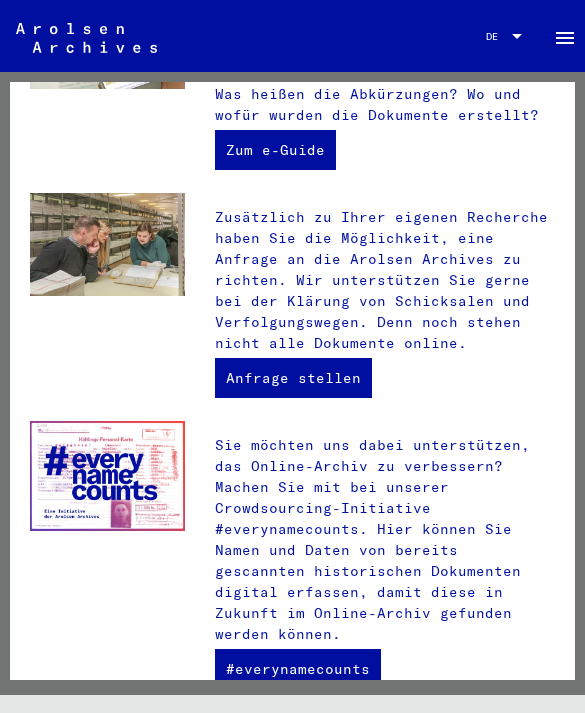 scroll, scrollTop: 798, scrollLeft: 0, axis: vertical 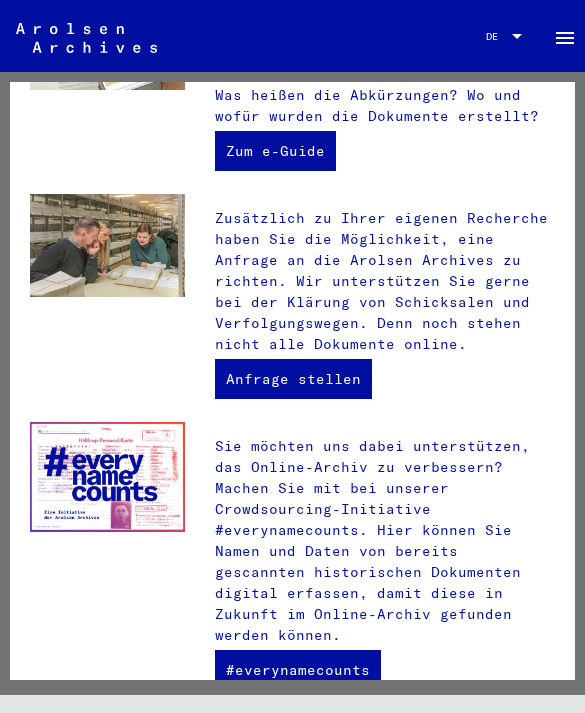 click on "menu" at bounding box center (565, 38) 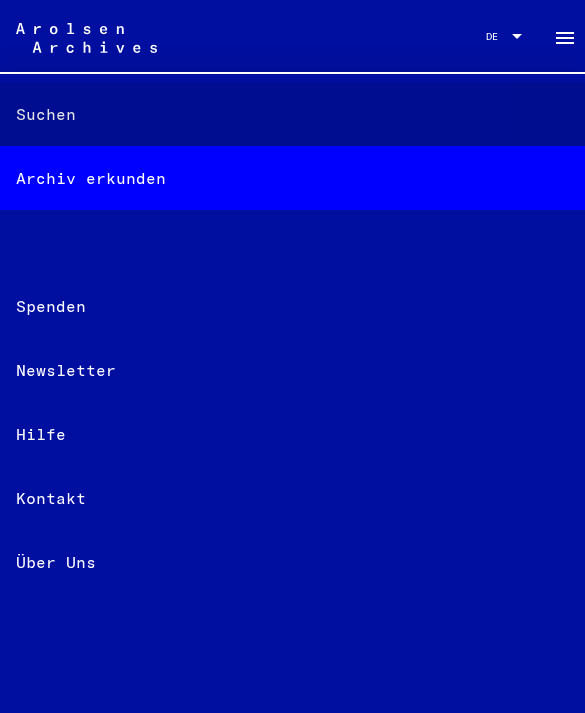 click on "Suchen" at bounding box center [292, 114] 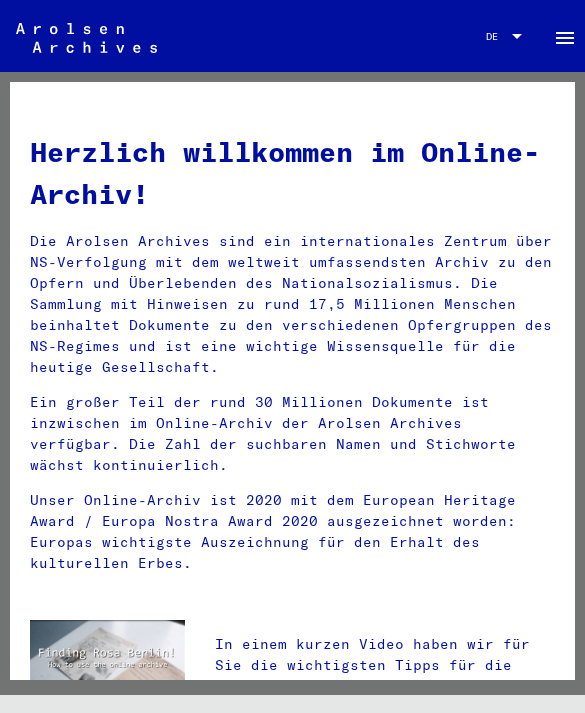 scroll, scrollTop: -25, scrollLeft: 0, axis: vertical 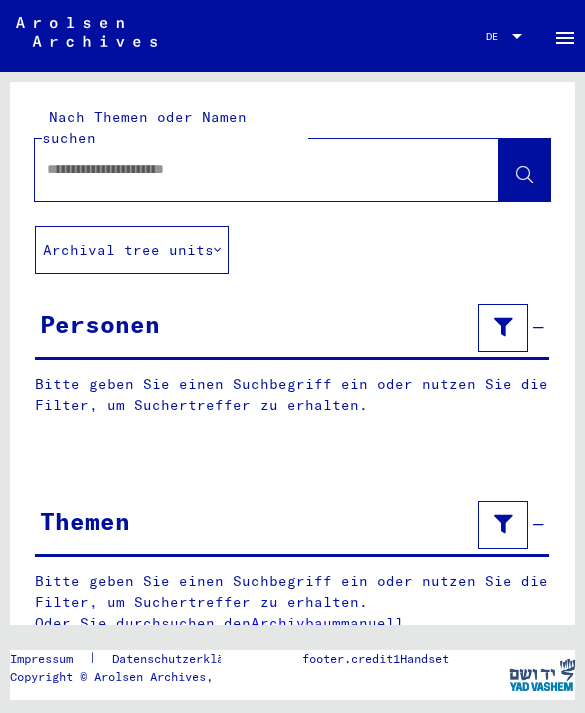 click at bounding box center [249, 169] 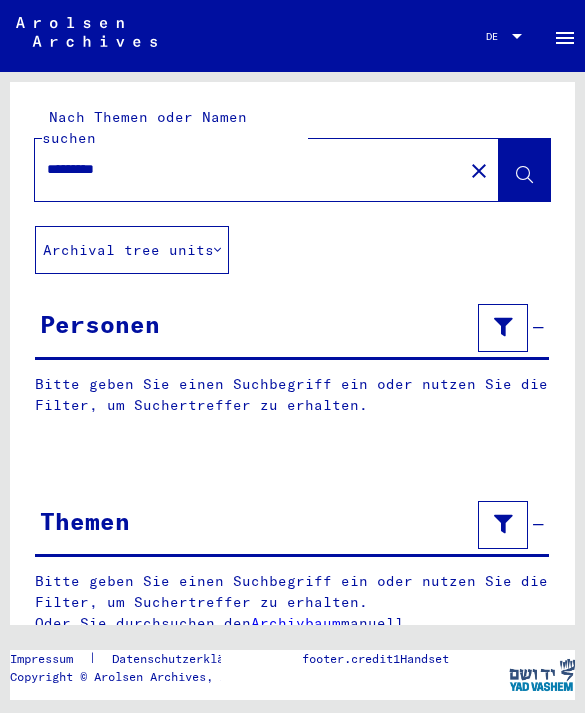 type on "*********" 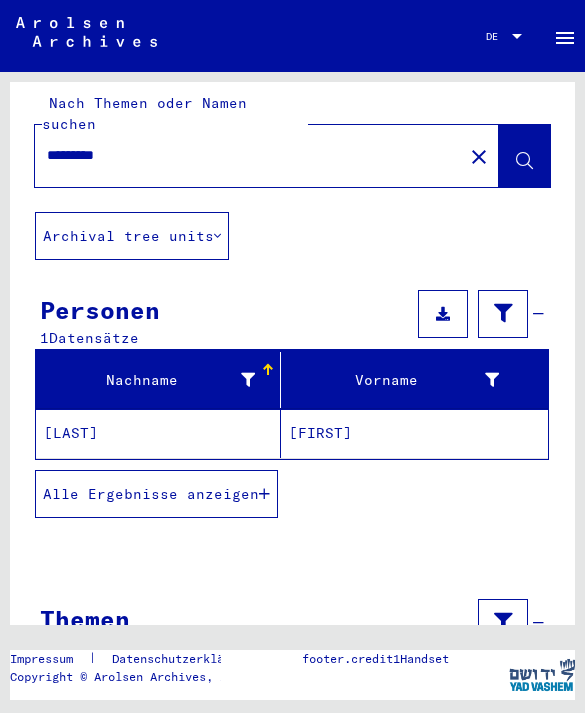 scroll, scrollTop: 13, scrollLeft: 0, axis: vertical 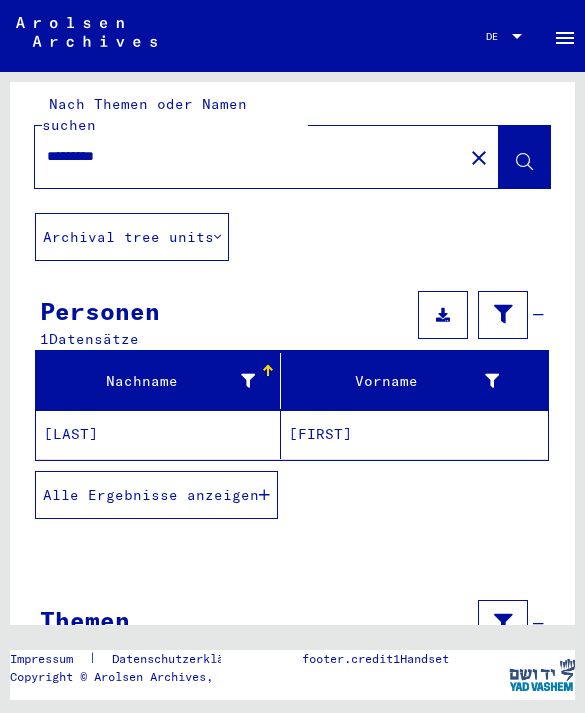 click on "[LAST]" at bounding box center [158, 434] 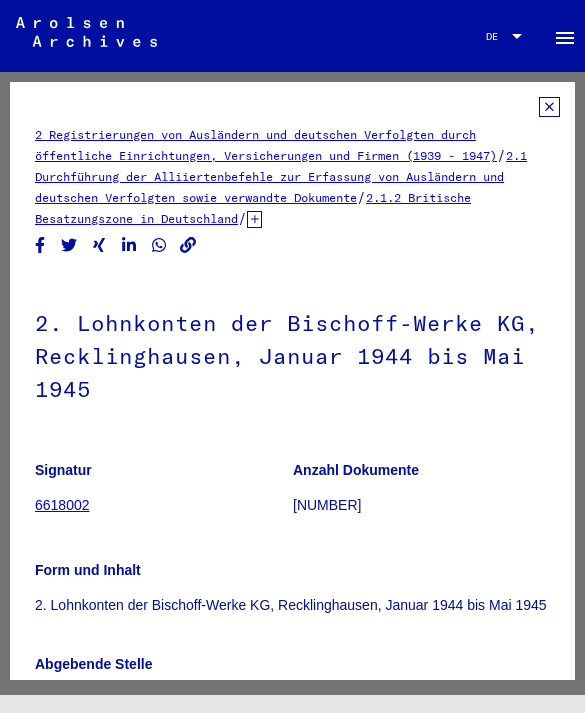 scroll, scrollTop: 0, scrollLeft: 0, axis: both 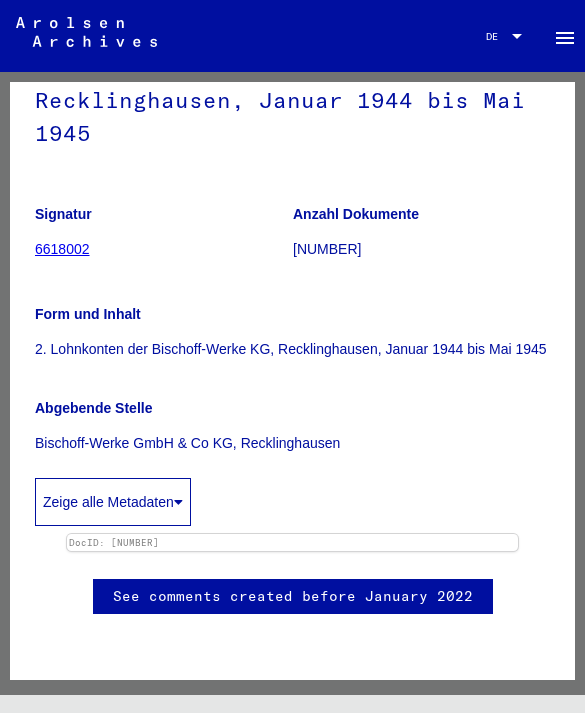 click at bounding box center (292, 534) 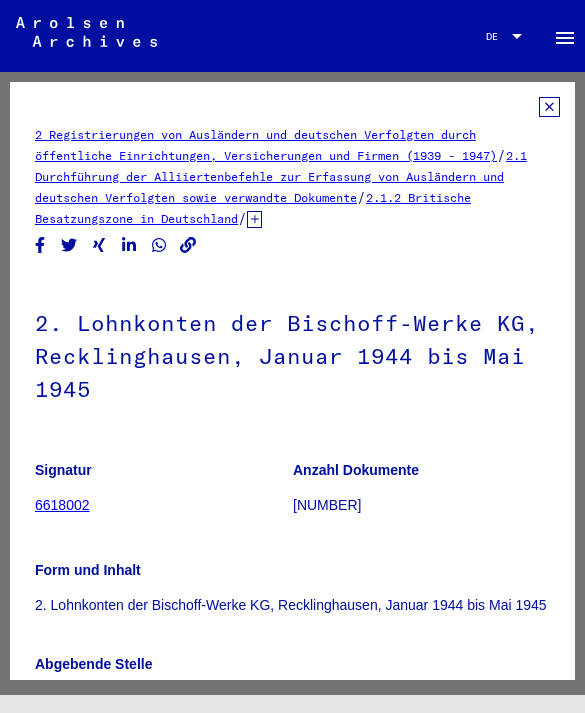 scroll, scrollTop: 0, scrollLeft: 0, axis: both 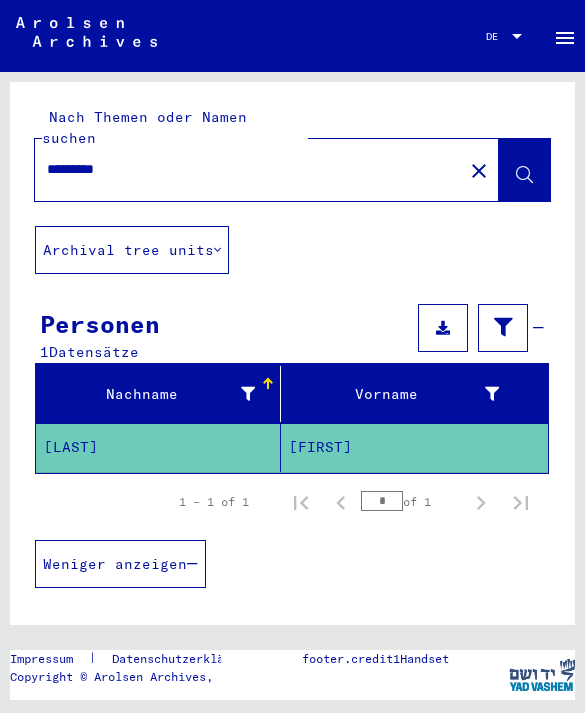 click on "*********" at bounding box center [249, 169] 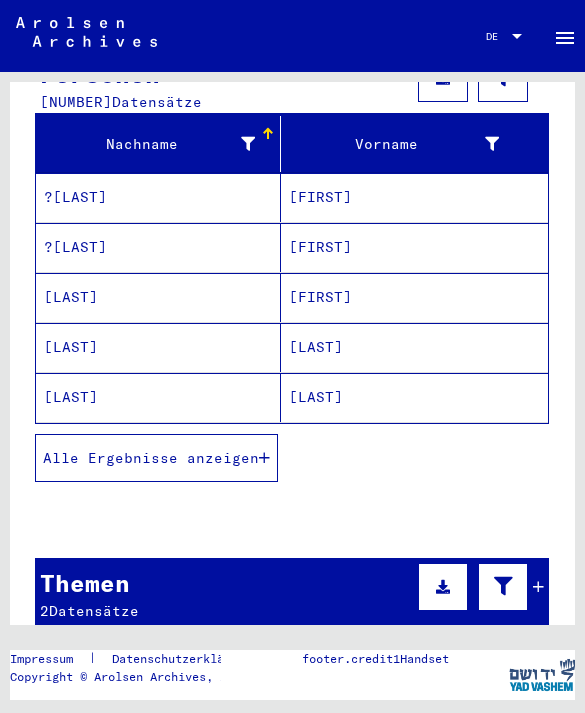 scroll, scrollTop: 252, scrollLeft: 0, axis: vertical 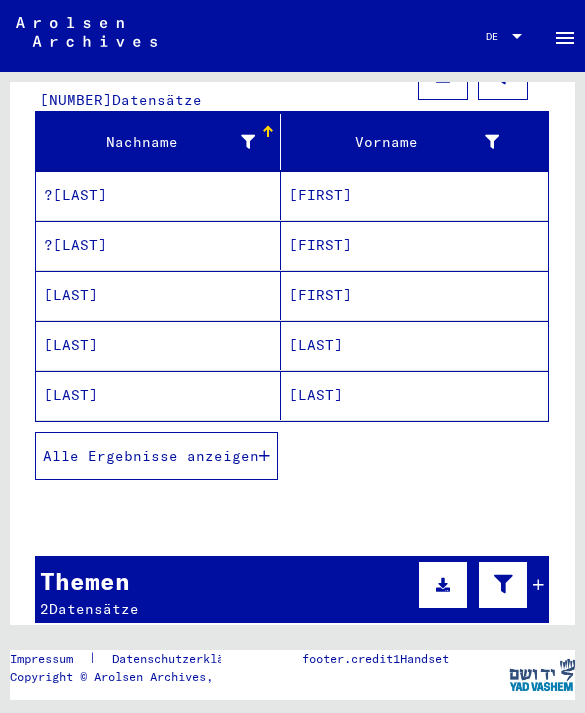 click on "Alle Ergebnisse anzeigen" at bounding box center [151, 456] 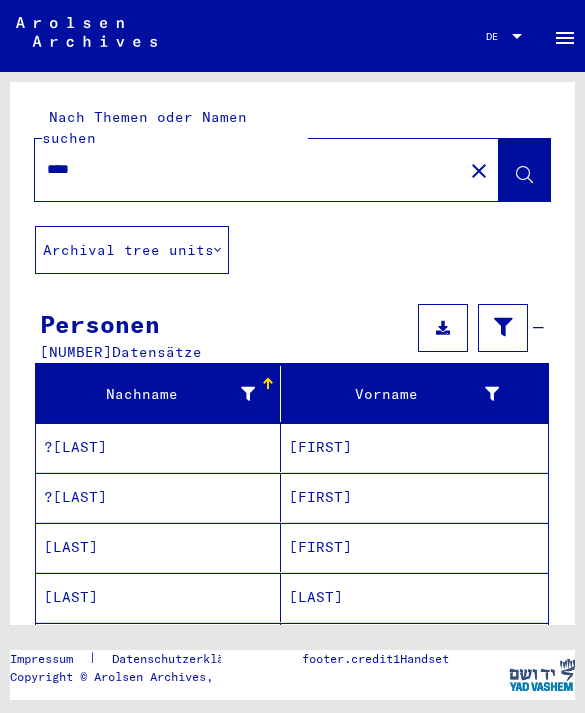 scroll, scrollTop: 0, scrollLeft: 0, axis: both 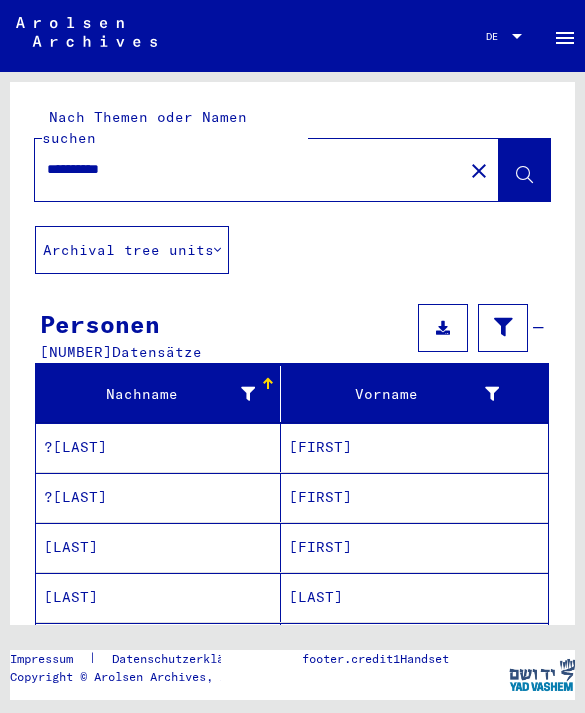 type on "**********" 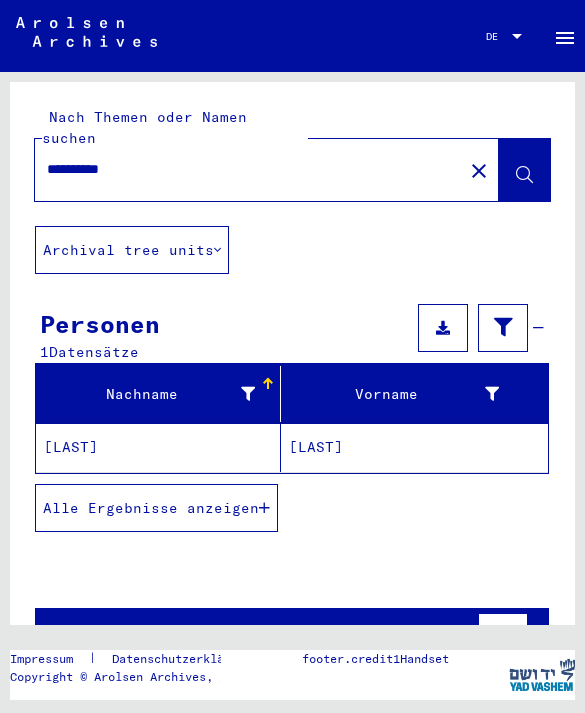 click on "[LAST]" at bounding box center (158, 447) 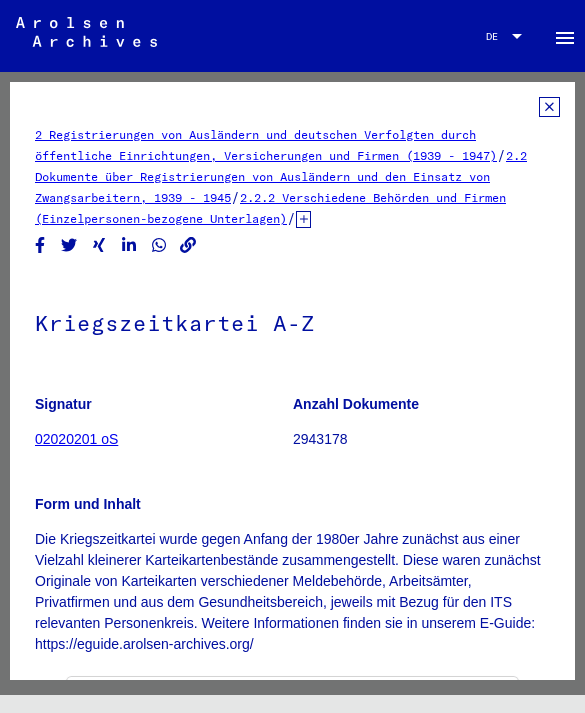 scroll, scrollTop: 0, scrollLeft: 0, axis: both 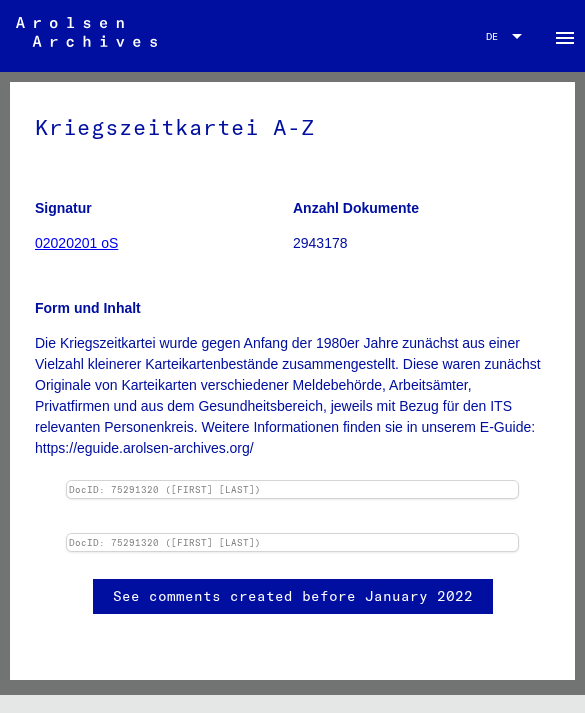 click at bounding box center (292, 481) 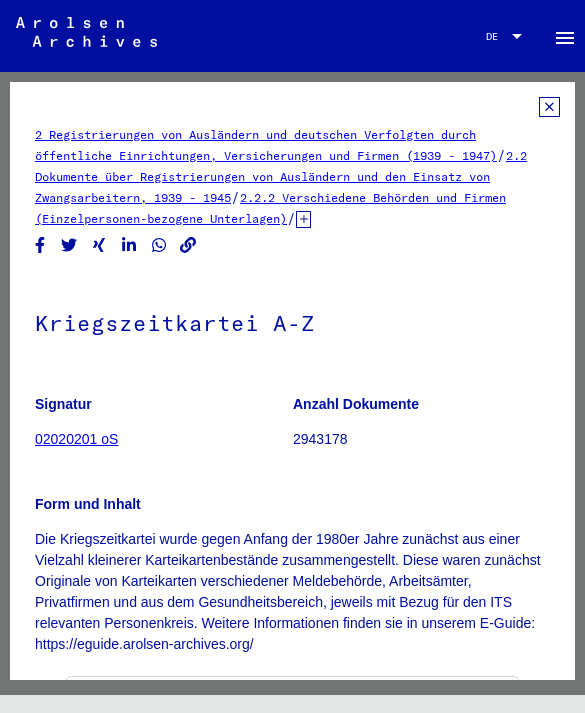 scroll, scrollTop: 0, scrollLeft: 0, axis: both 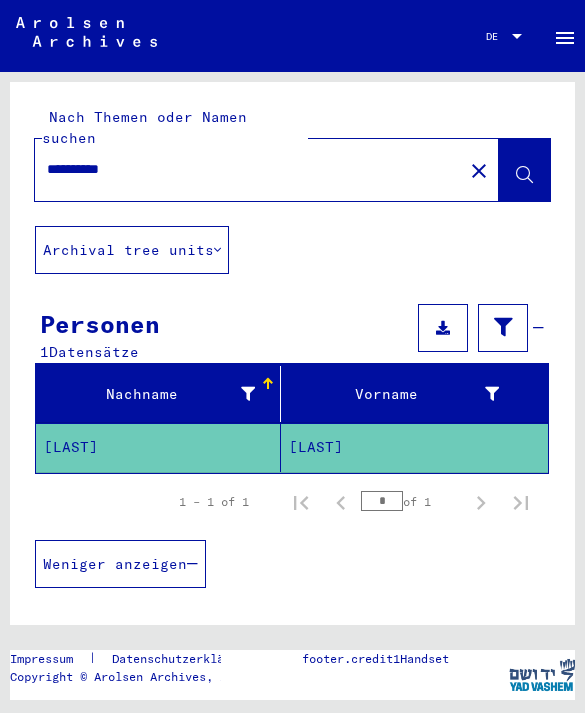click on "**********" at bounding box center (249, 169) 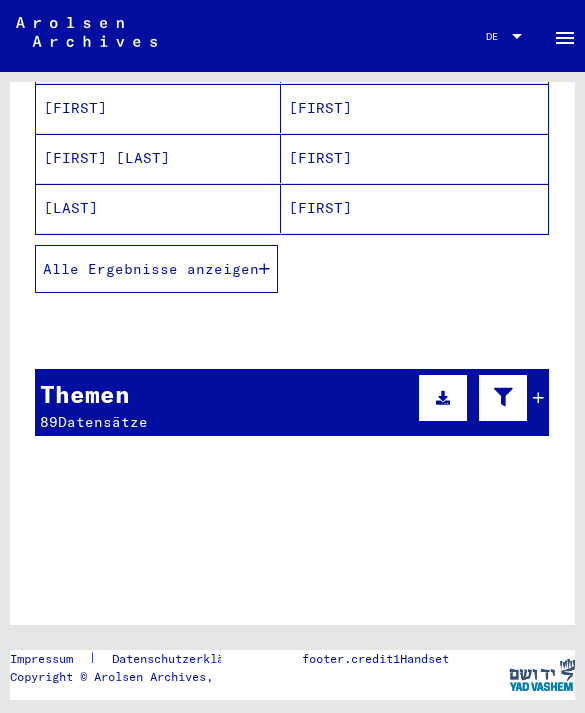 scroll, scrollTop: 437, scrollLeft: 0, axis: vertical 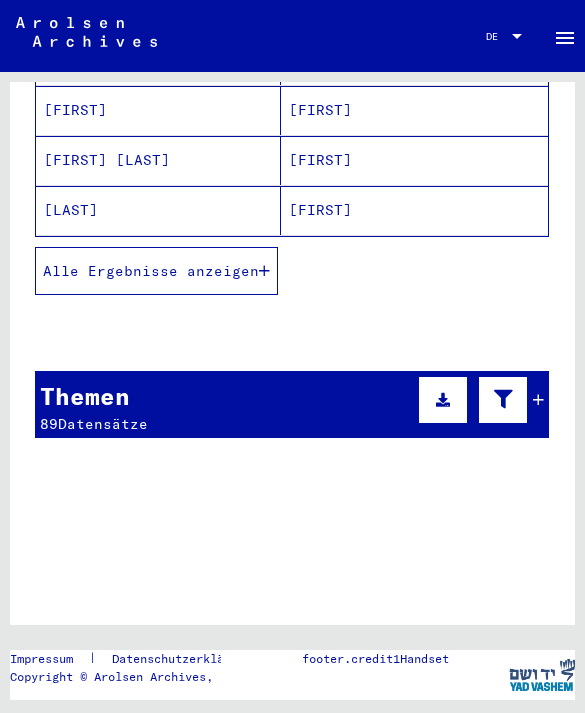 click on "Alle Ergebnisse anzeigen" at bounding box center [151, 271] 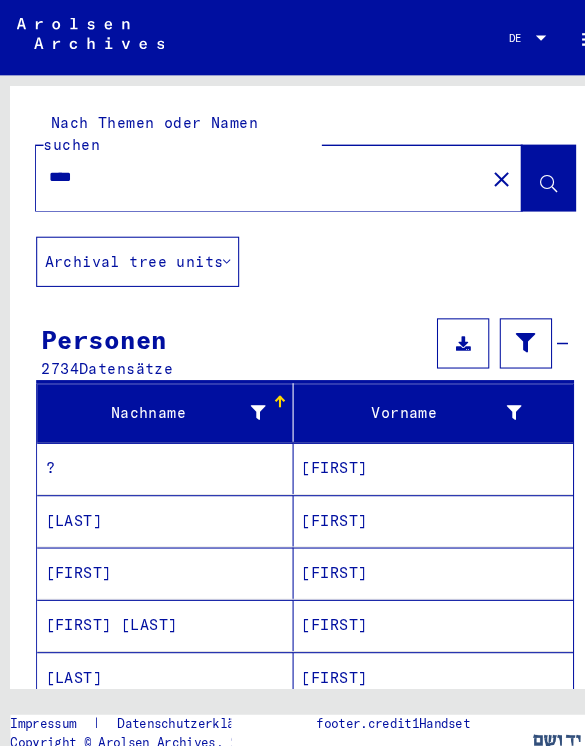 scroll, scrollTop: 0, scrollLeft: 0, axis: both 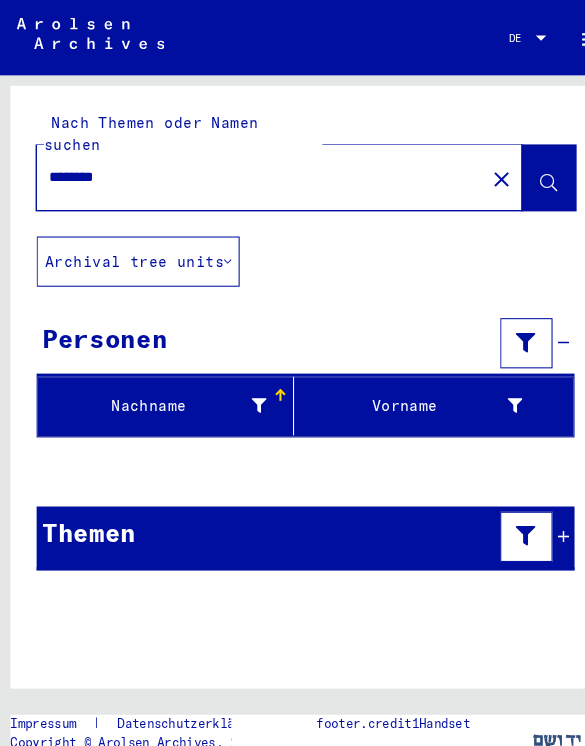 click on "********" at bounding box center (249, 169) 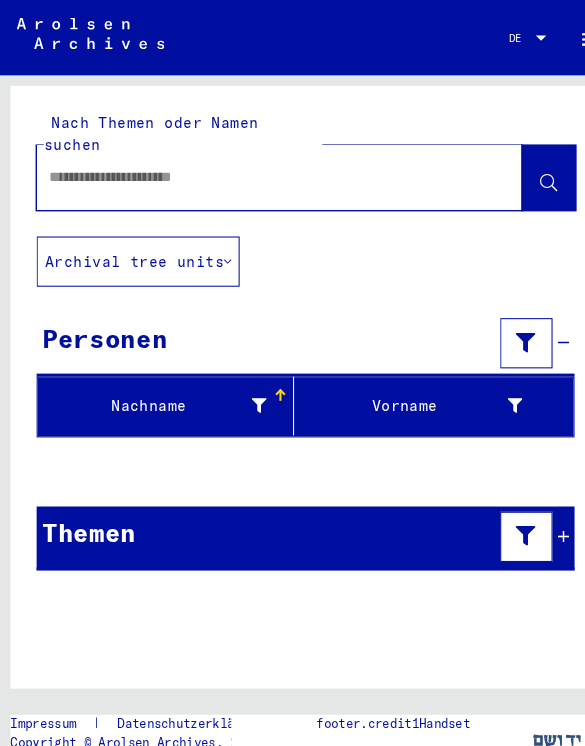 click at bounding box center (249, 169) 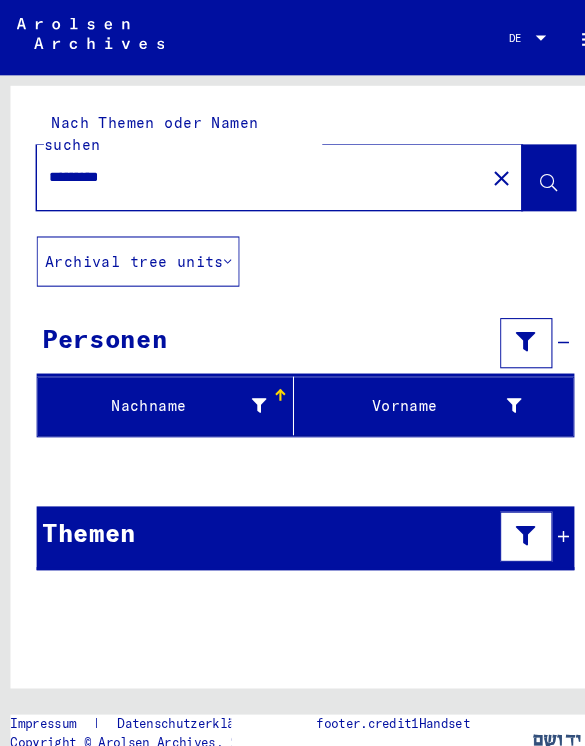 type on "*********" 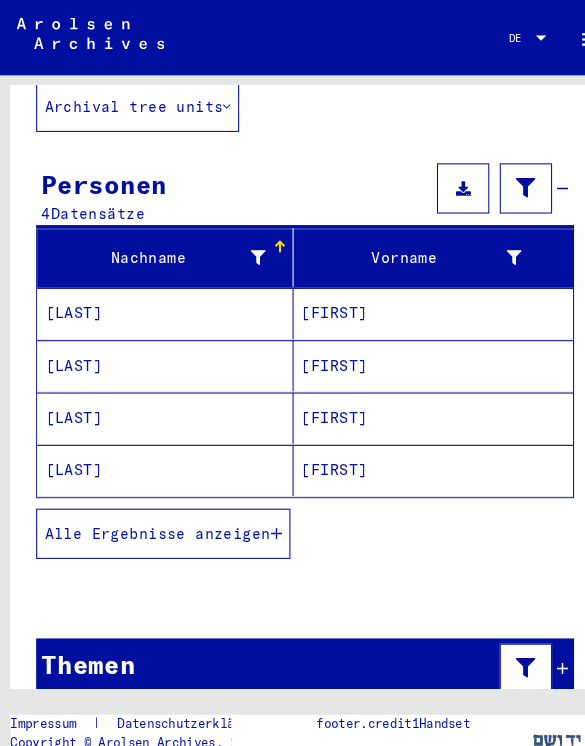 scroll, scrollTop: 147, scrollLeft: 0, axis: vertical 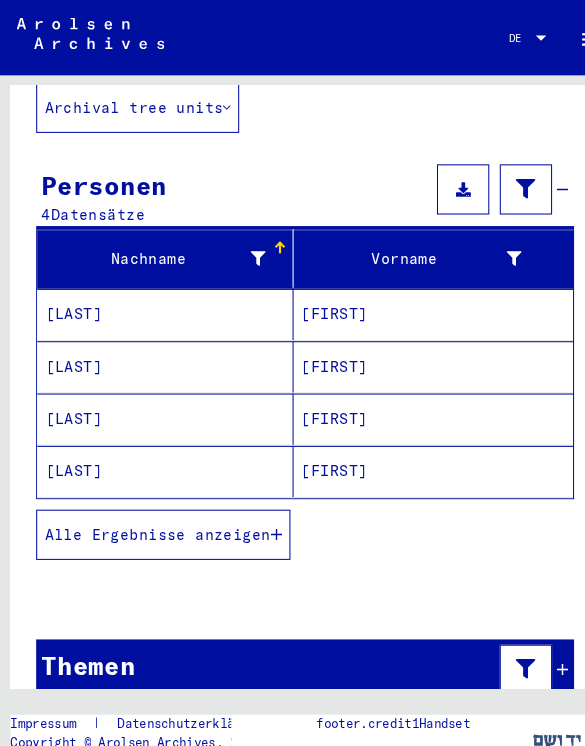 click on "Alle Ergebnisse anzeigen" at bounding box center [151, 511] 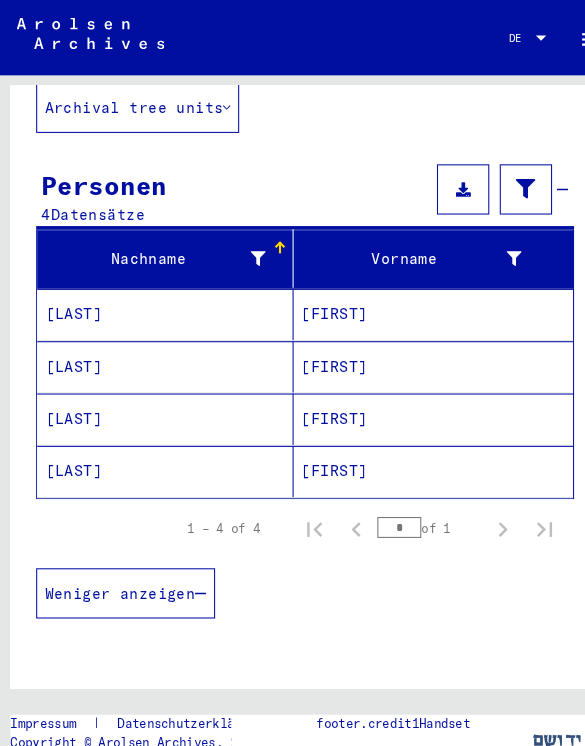 click on "[LAST]" at bounding box center [158, 300] 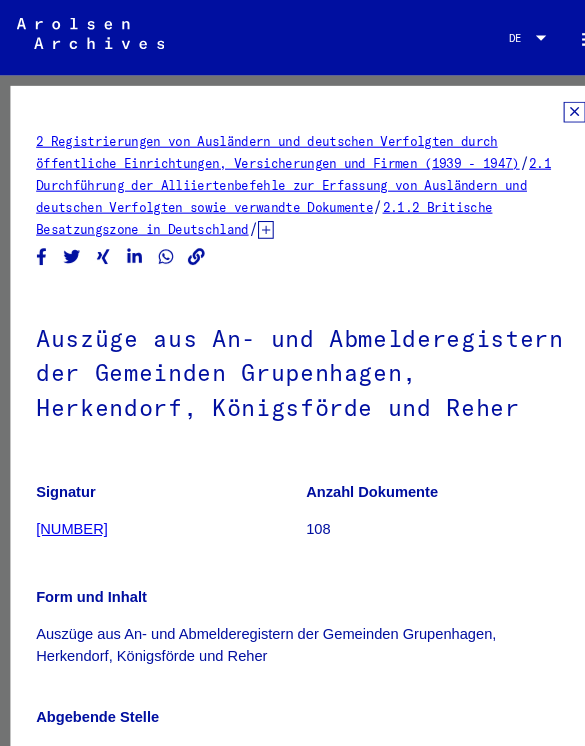 scroll, scrollTop: 0, scrollLeft: 0, axis: both 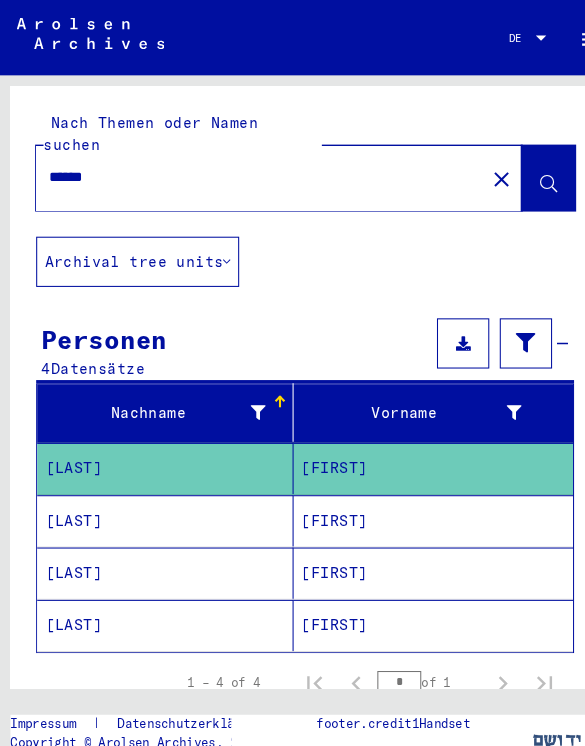 click on "[FIRST]" at bounding box center (415, 447) 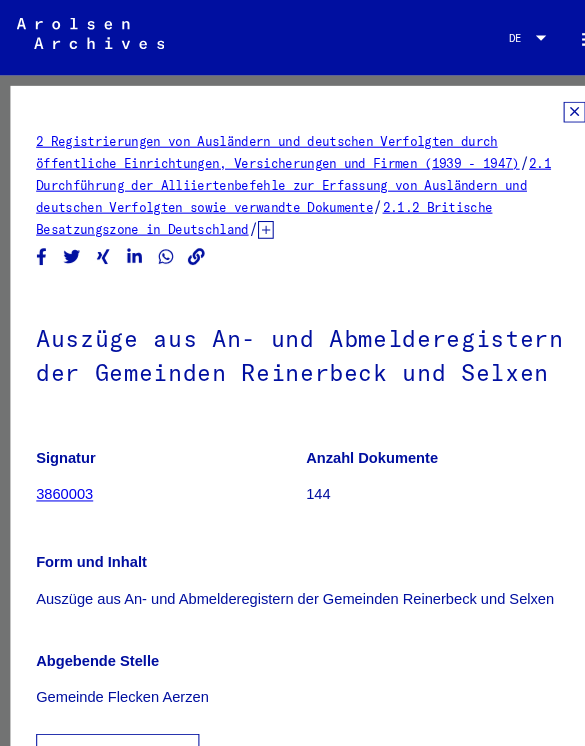 scroll, scrollTop: 0, scrollLeft: 0, axis: both 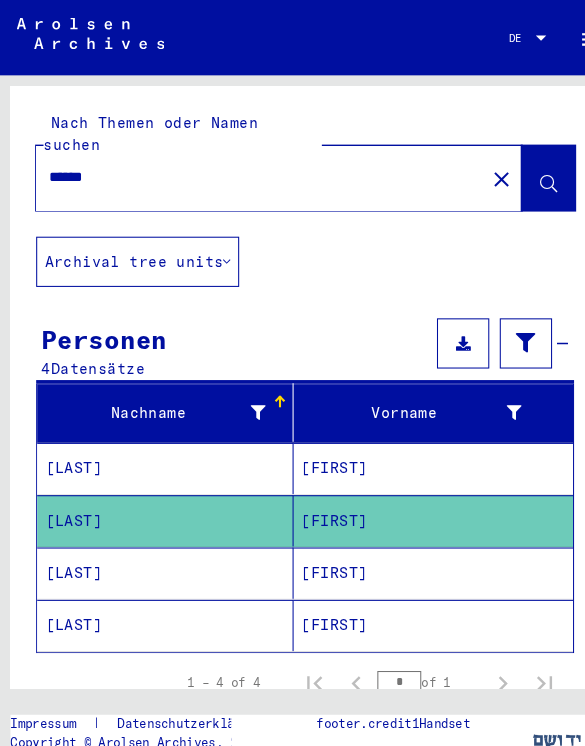click on "******" at bounding box center [249, 169] 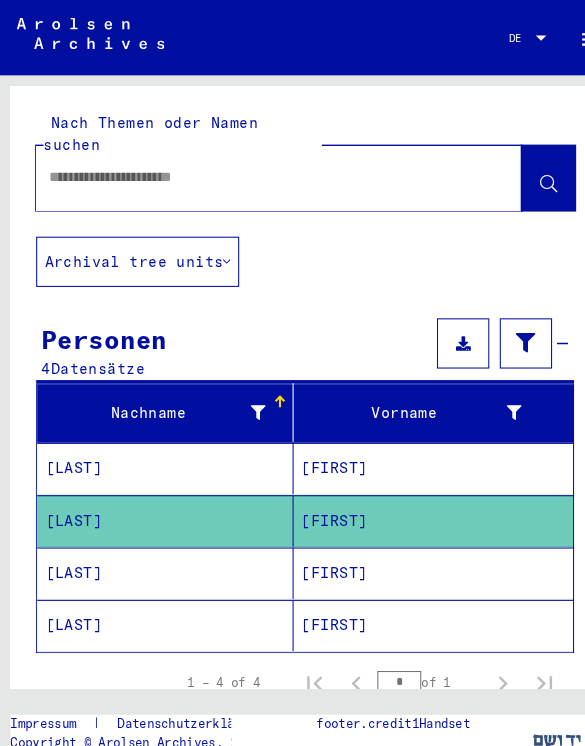 click on "[LAST]" at bounding box center [158, 447] 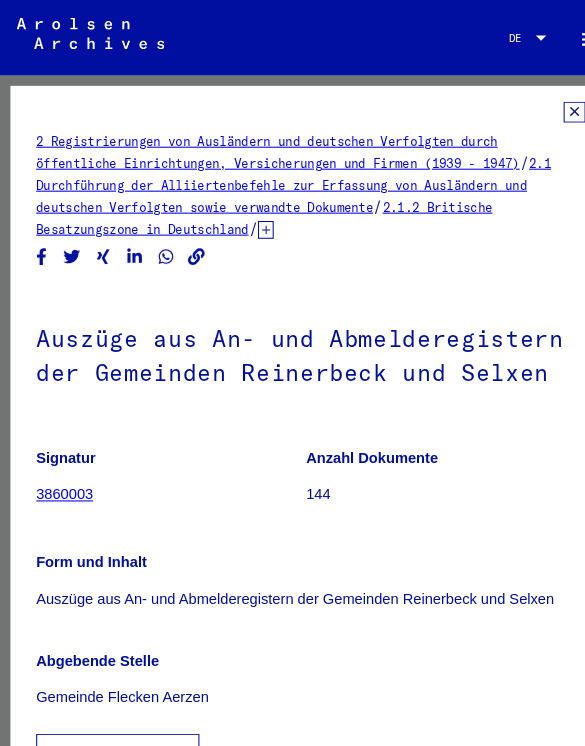 scroll, scrollTop: 0, scrollLeft: 0, axis: both 